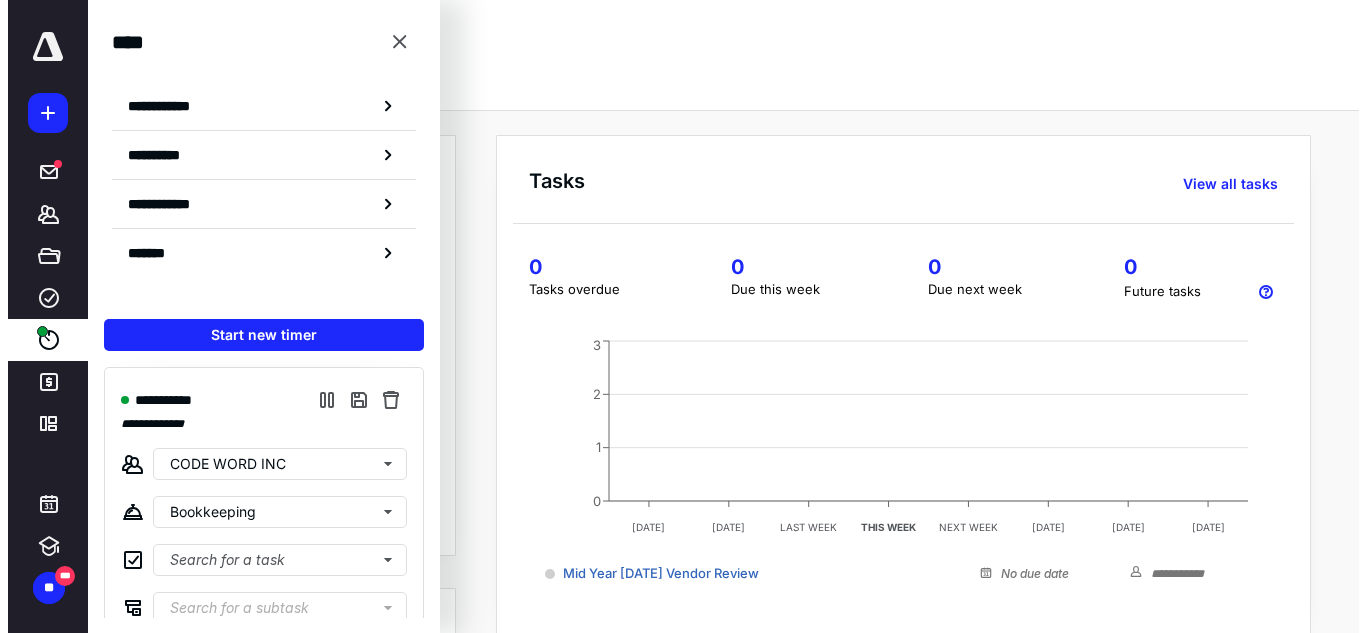 scroll, scrollTop: 0, scrollLeft: 0, axis: both 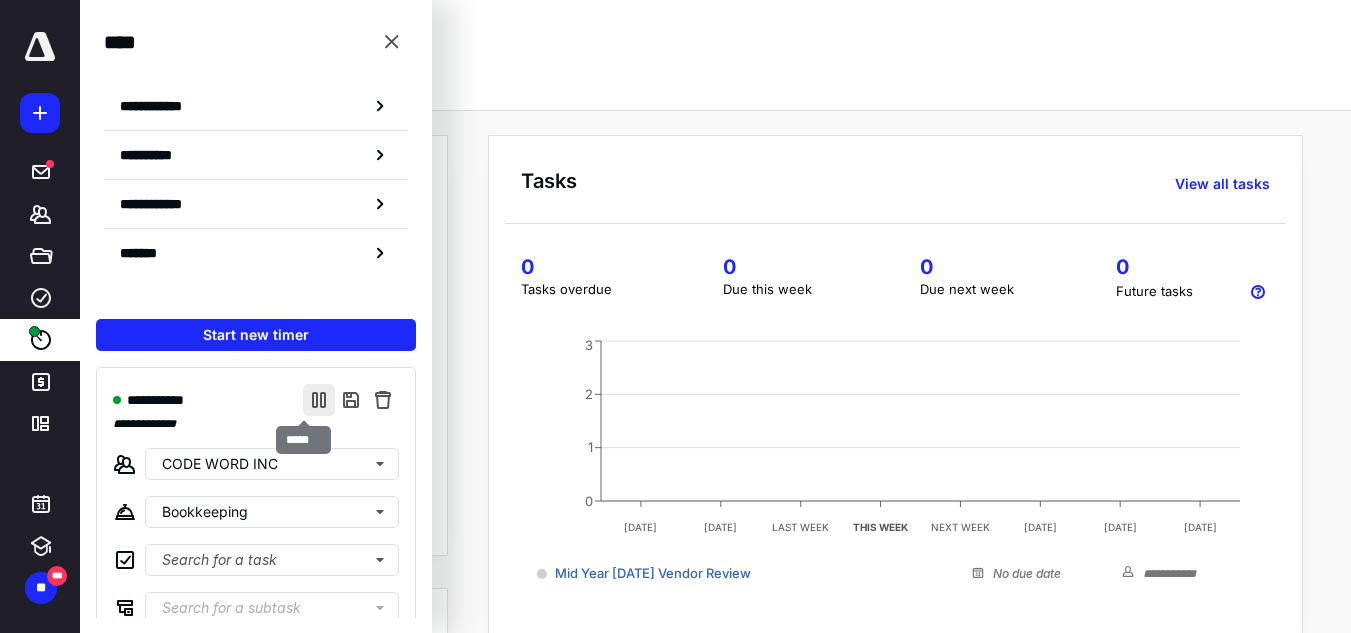 click at bounding box center [319, 400] 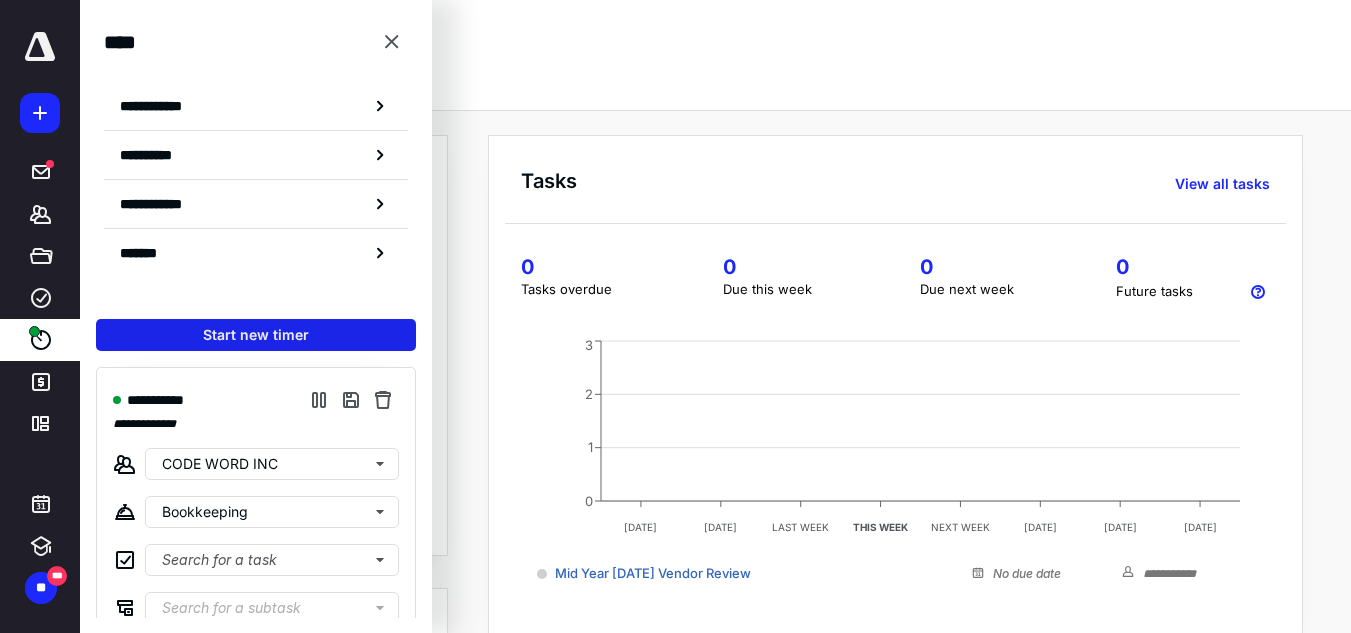 click on "Start new timer" at bounding box center [256, 335] 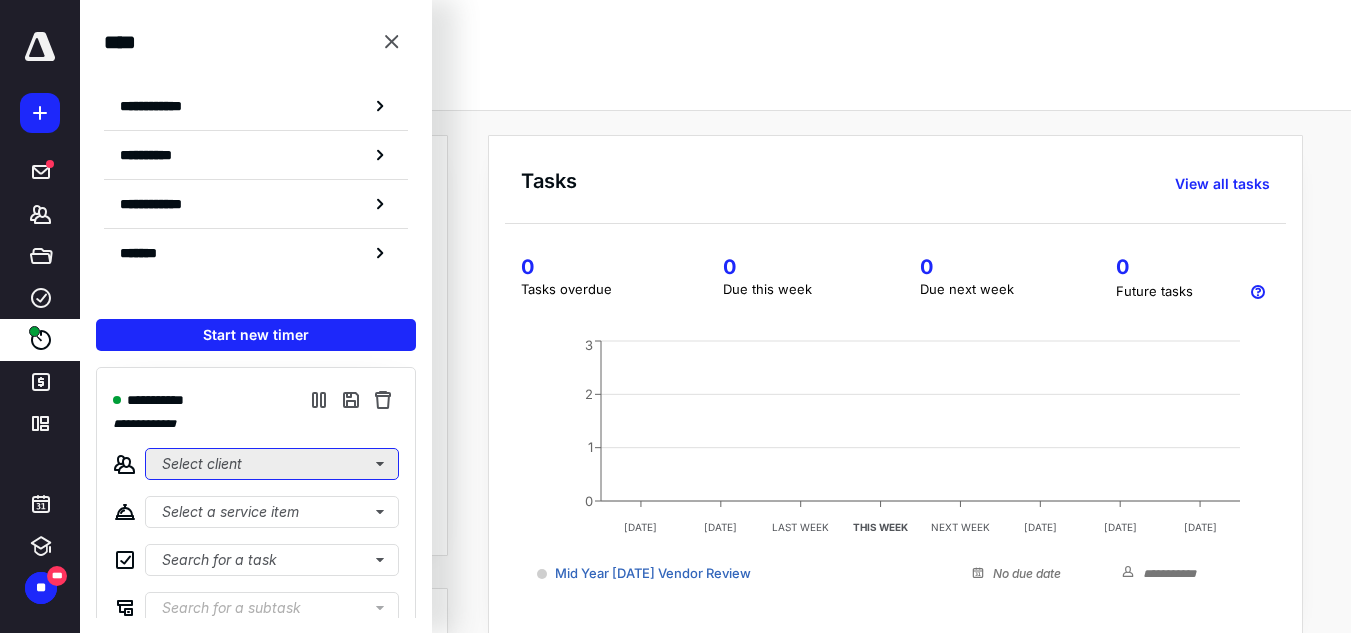click on "Select client" at bounding box center [272, 464] 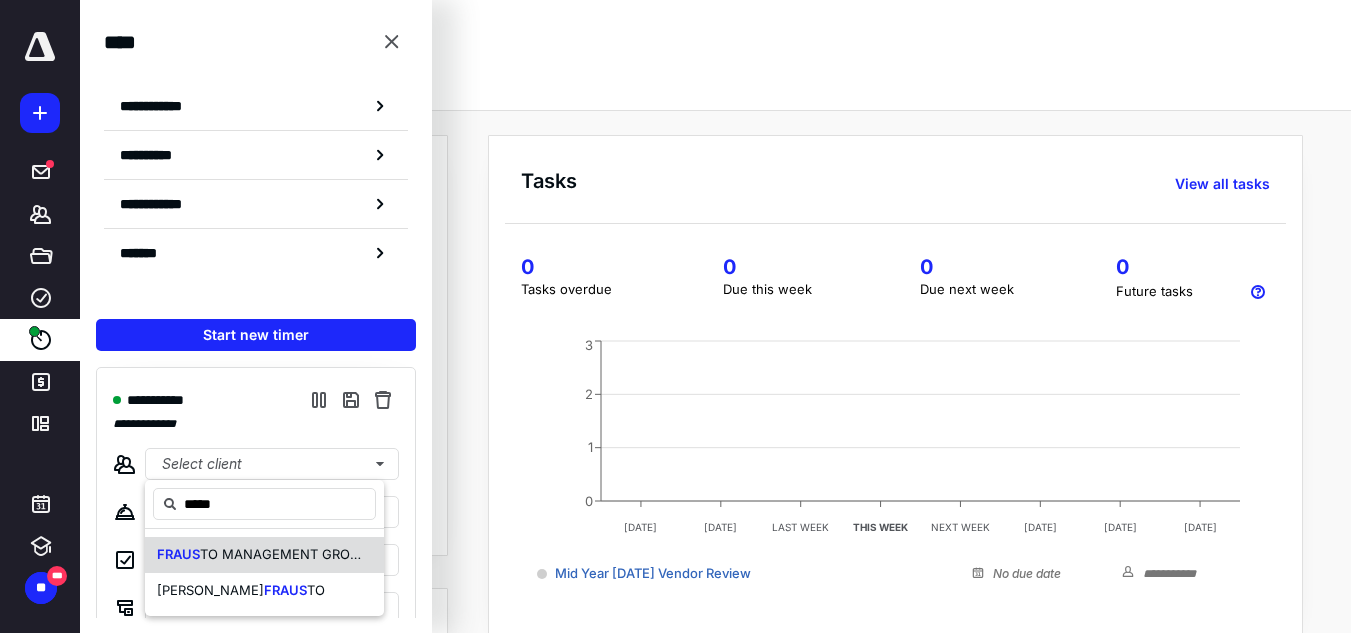click on "TO MANAGEMENT GROUP INC" at bounding box center [297, 554] 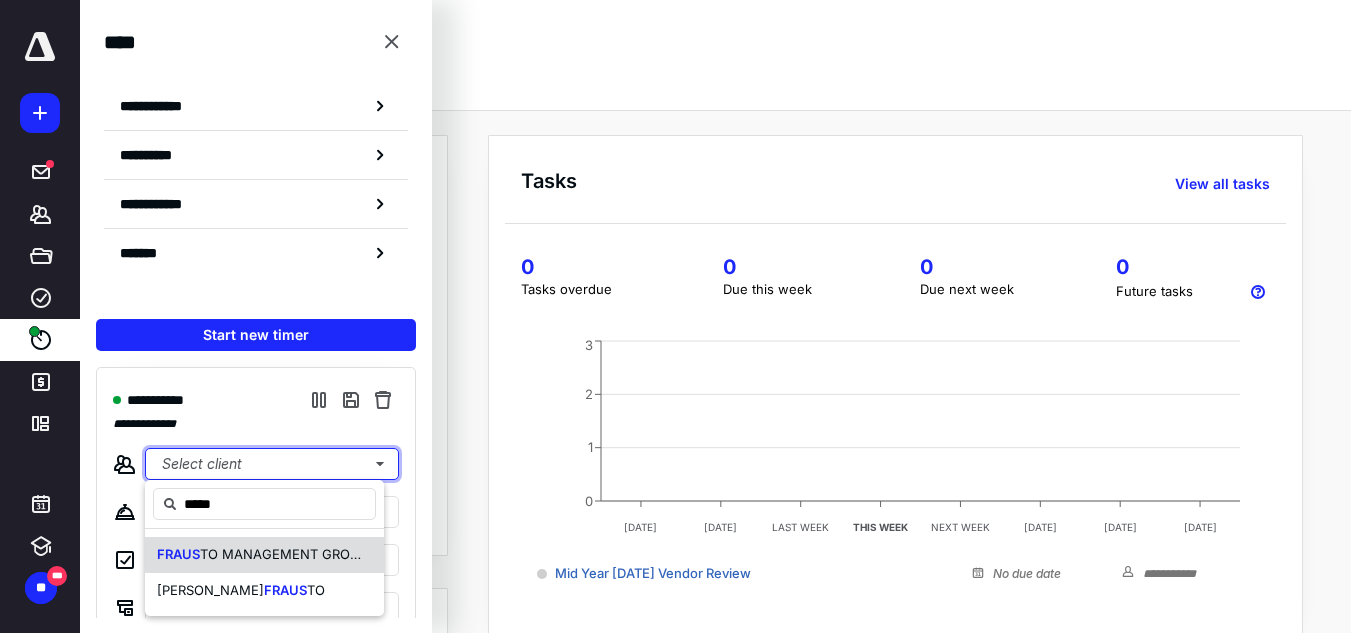 type 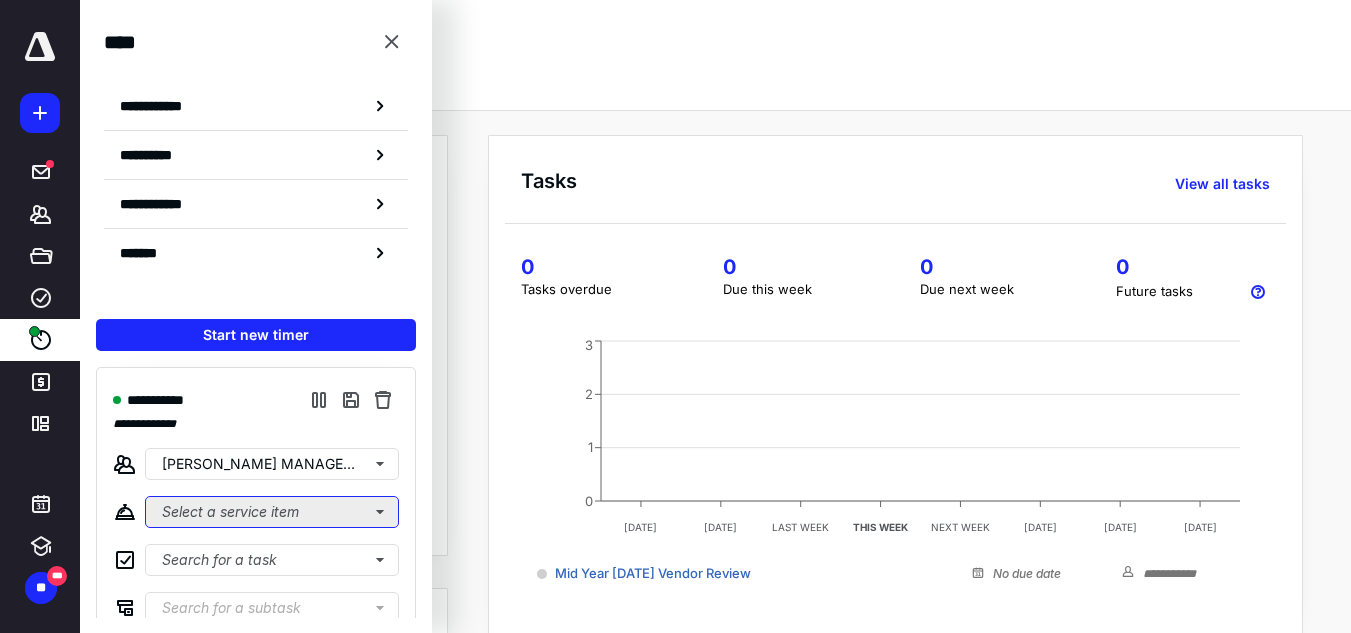 click on "Select a service item" at bounding box center [272, 512] 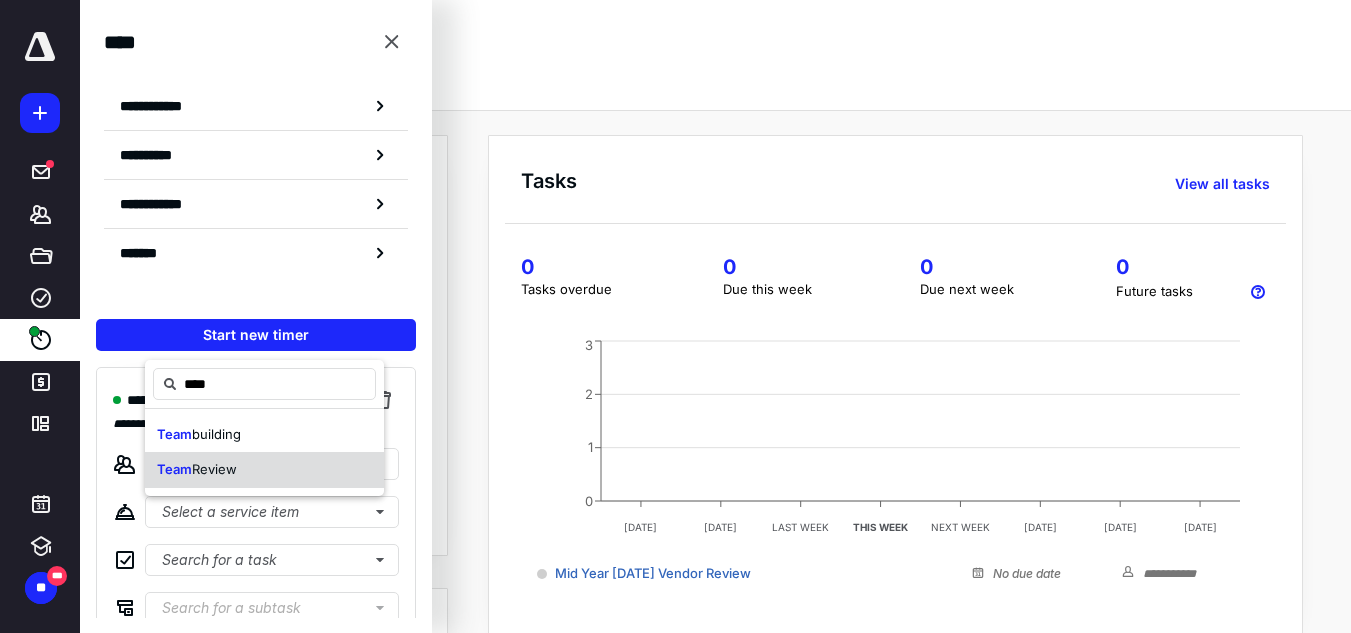 click on "Review" at bounding box center [214, 469] 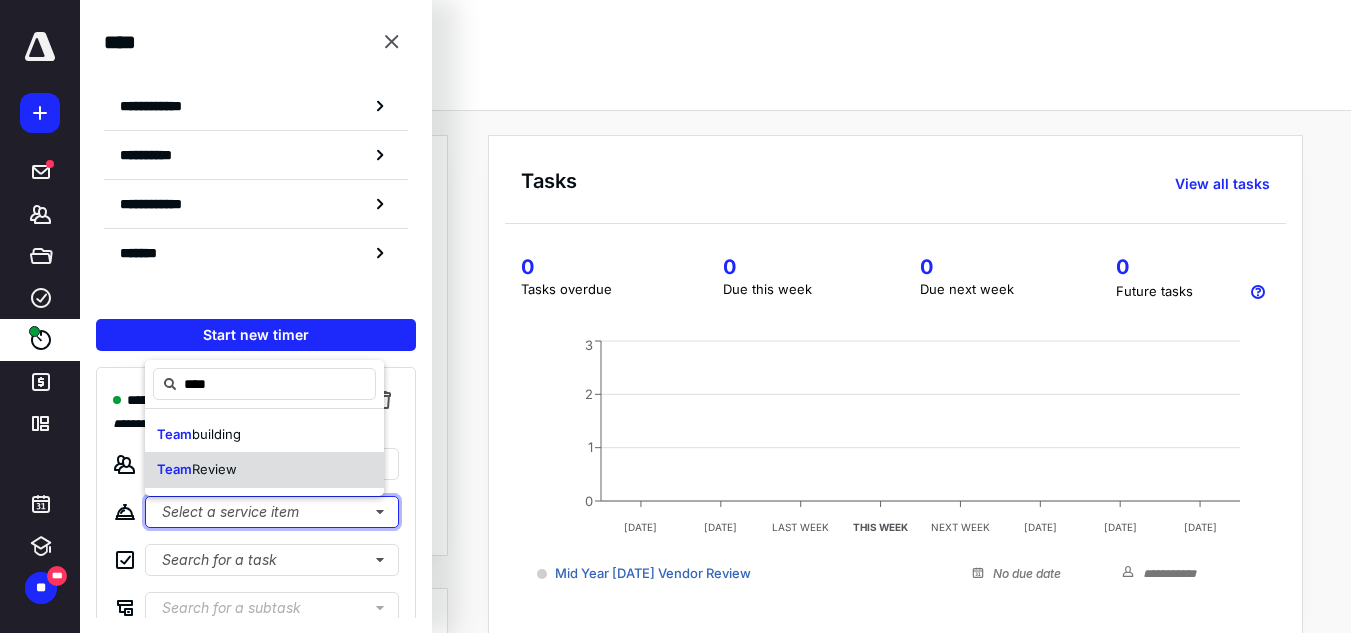 type 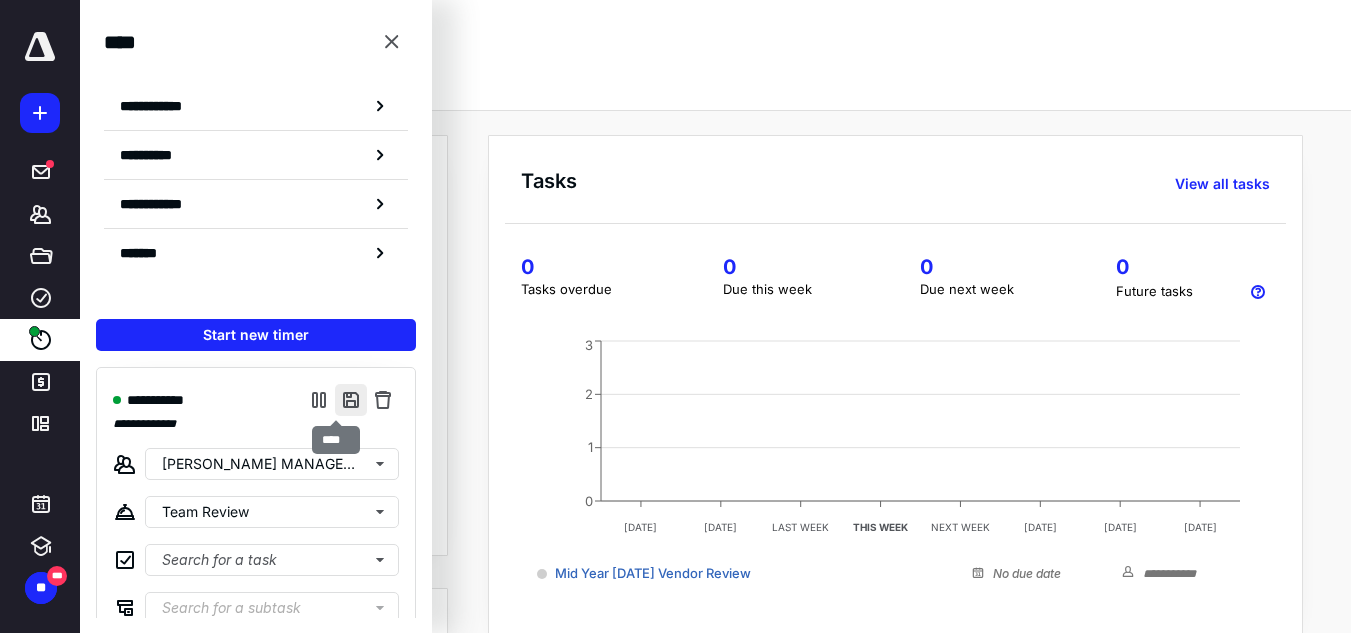 click at bounding box center (351, 400) 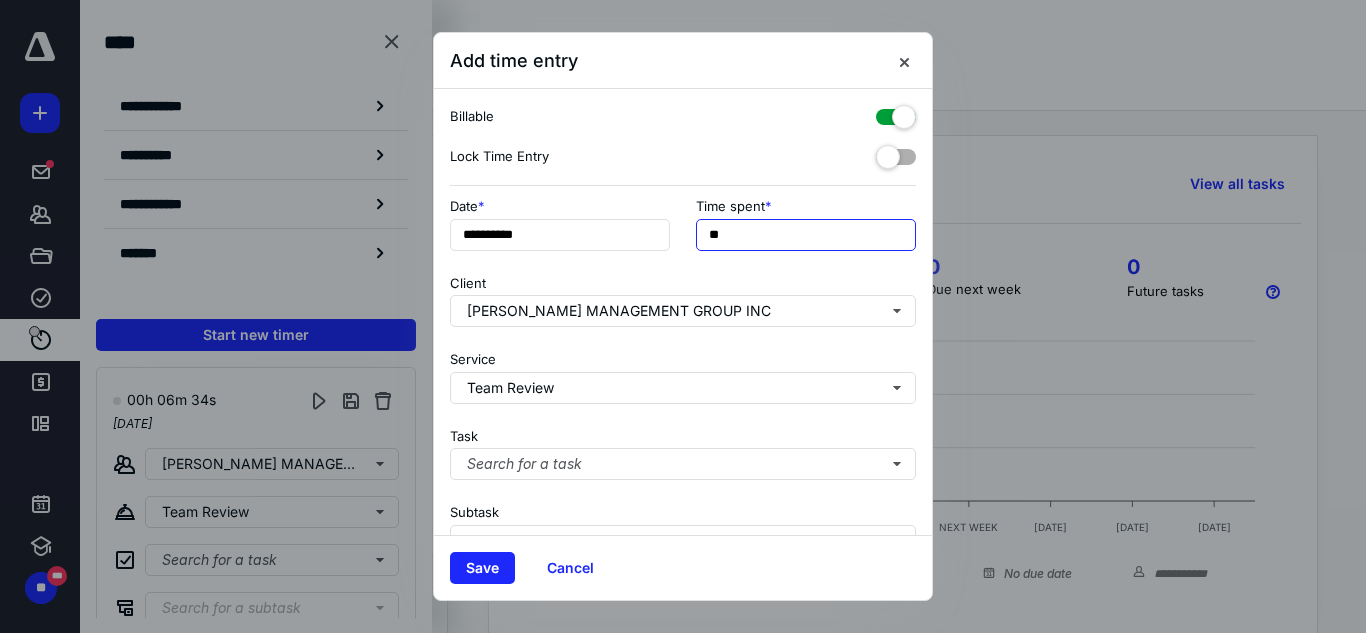 click on "**" at bounding box center (806, 235) 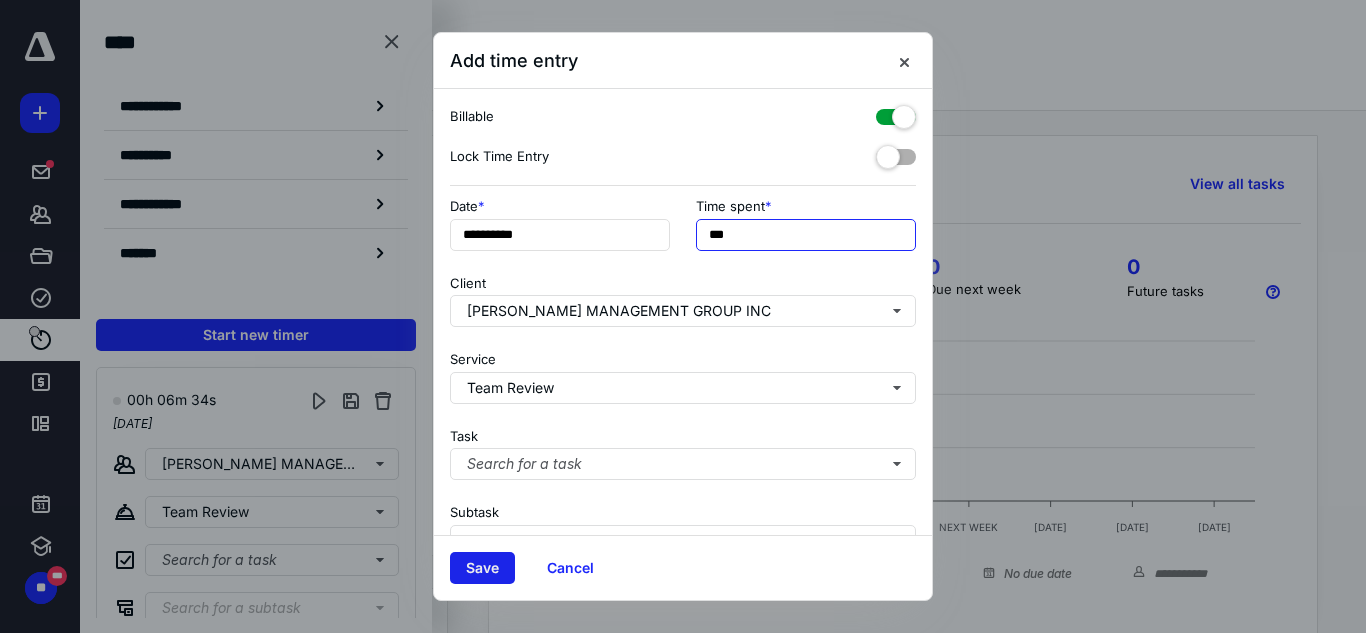 type on "***" 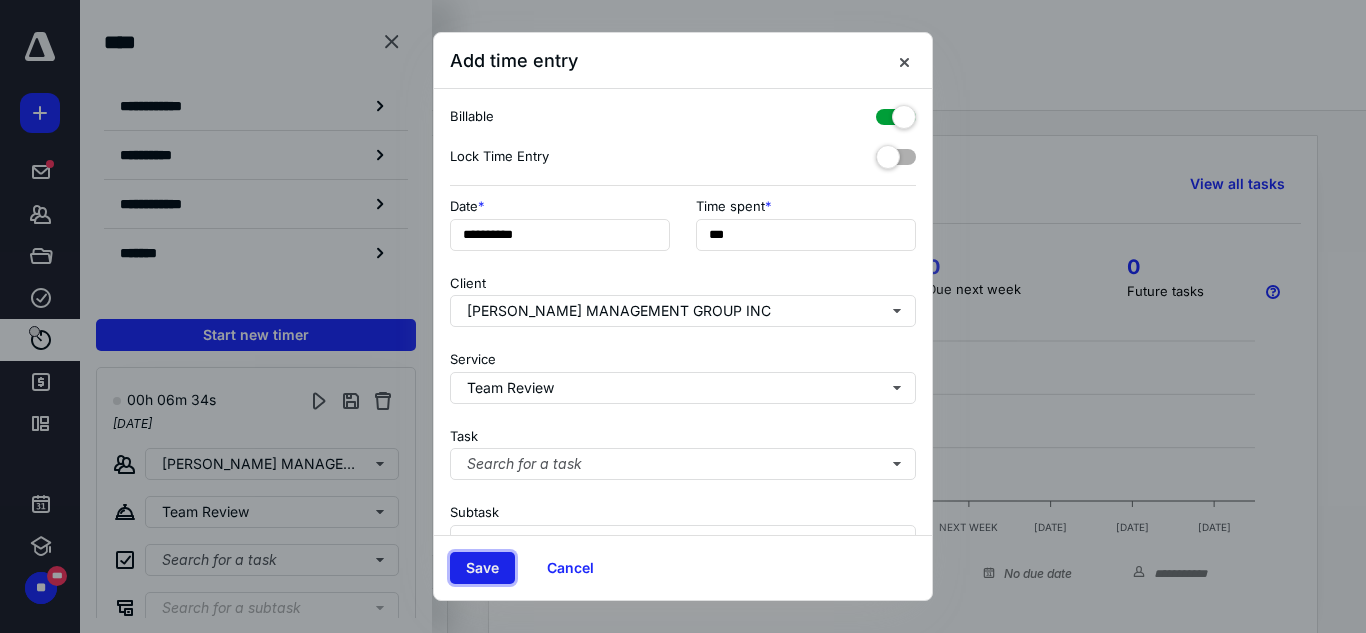 click on "Save" at bounding box center [482, 568] 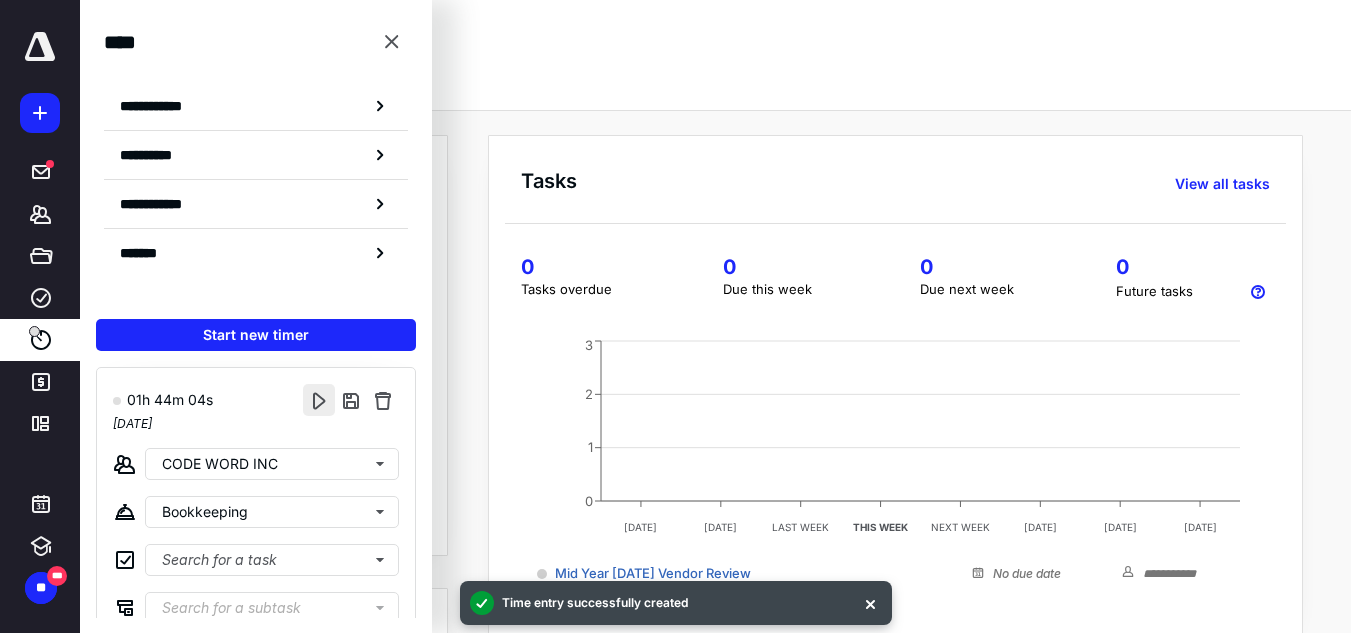 click at bounding box center [319, 400] 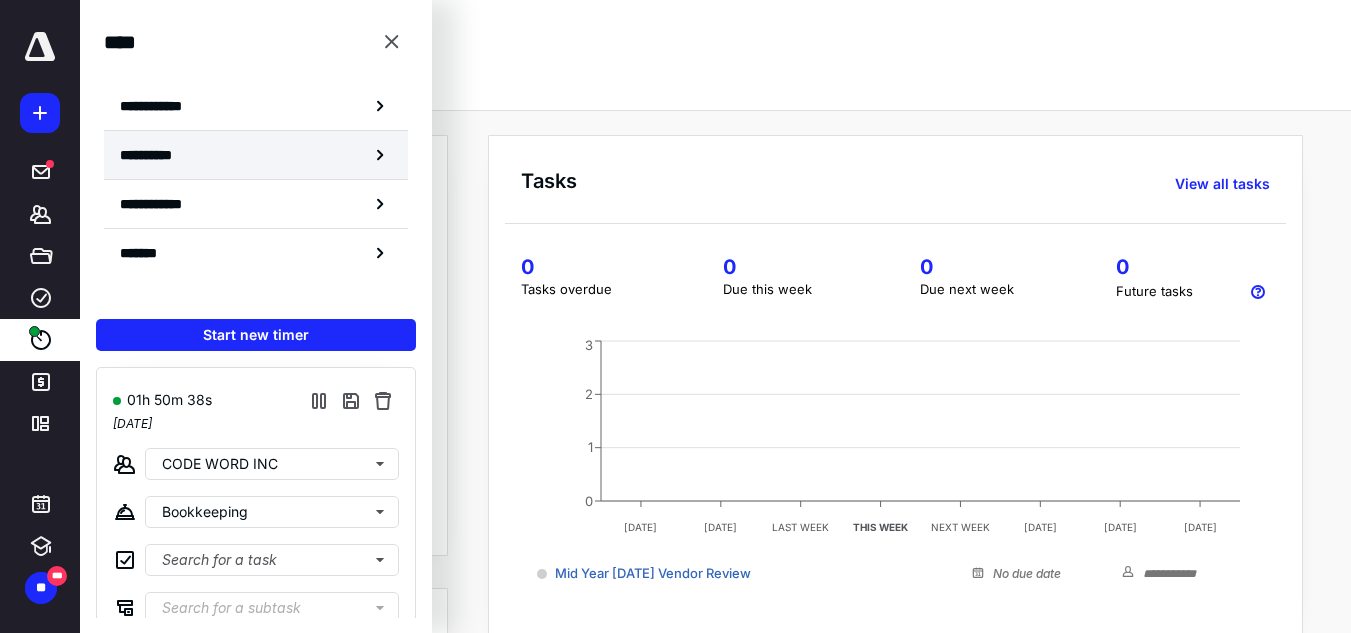 click on "**********" at bounding box center [256, 155] 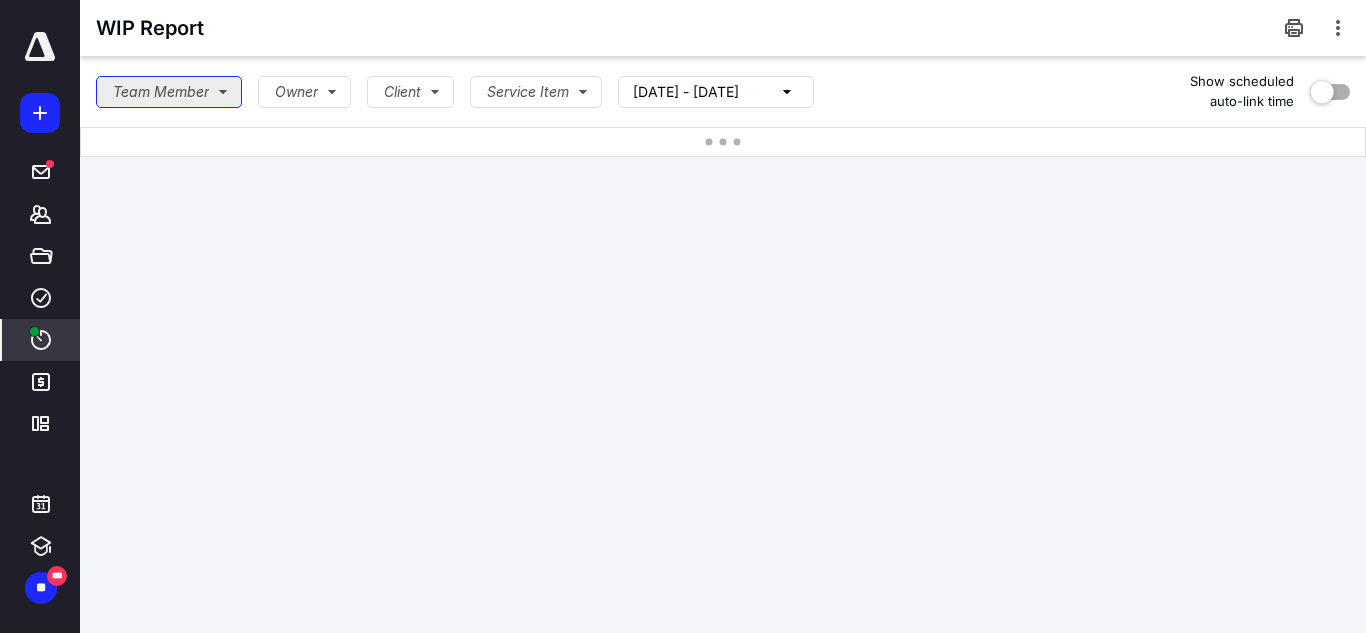 click on "Team Member" at bounding box center [169, 92] 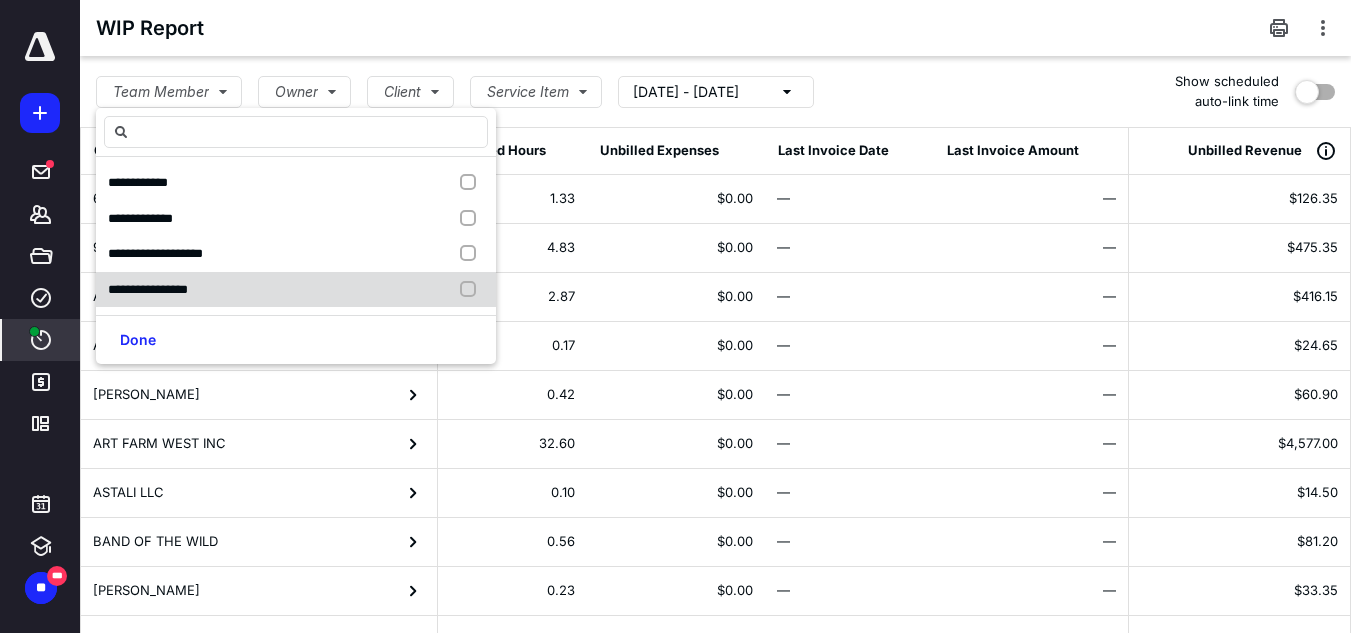 click on "**********" at bounding box center (296, 290) 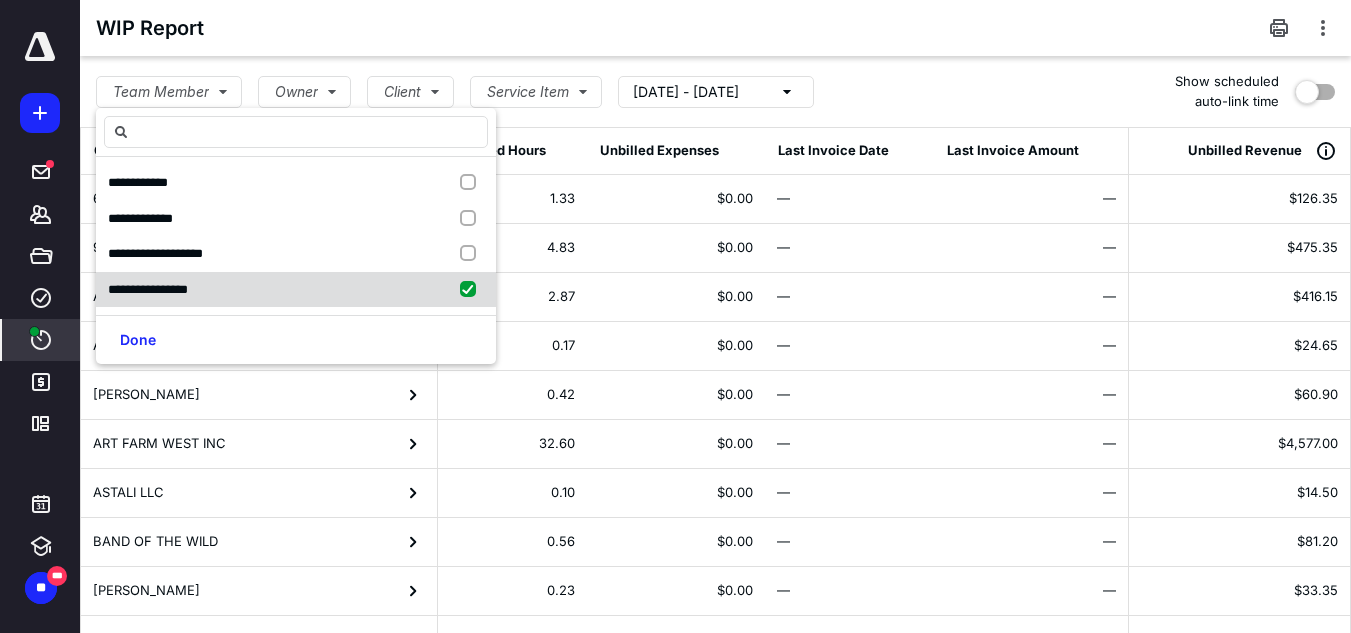 checkbox on "true" 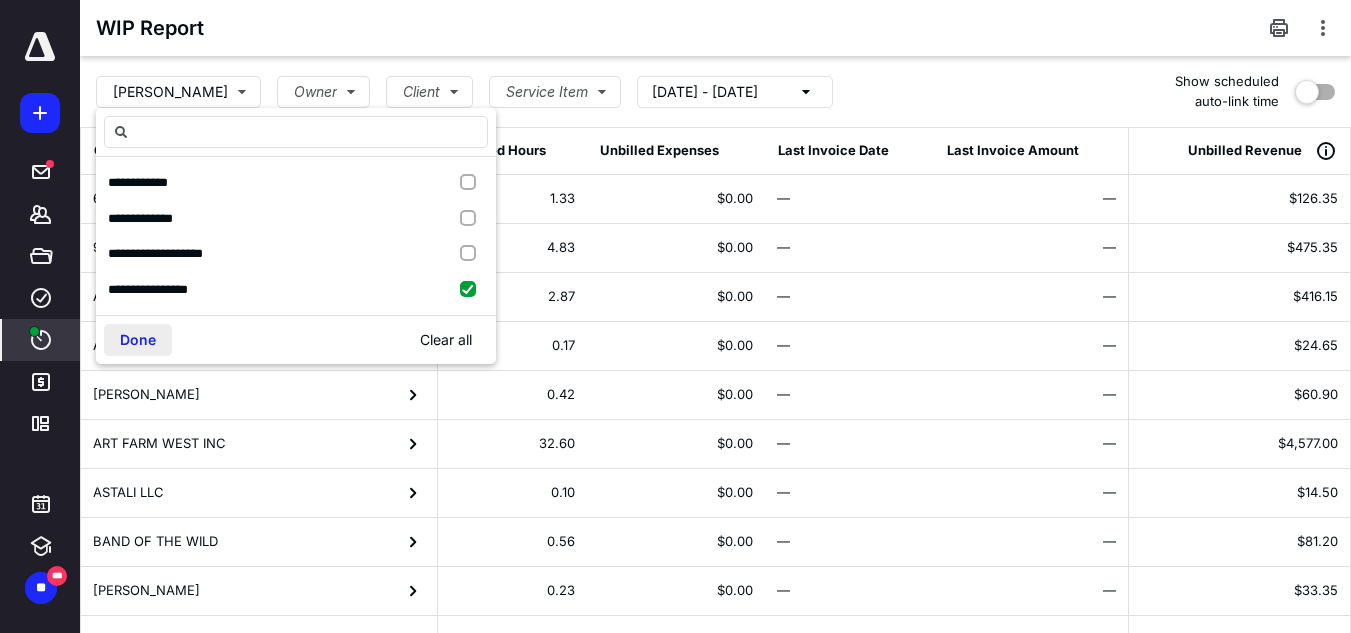 click on "Done" at bounding box center (138, 340) 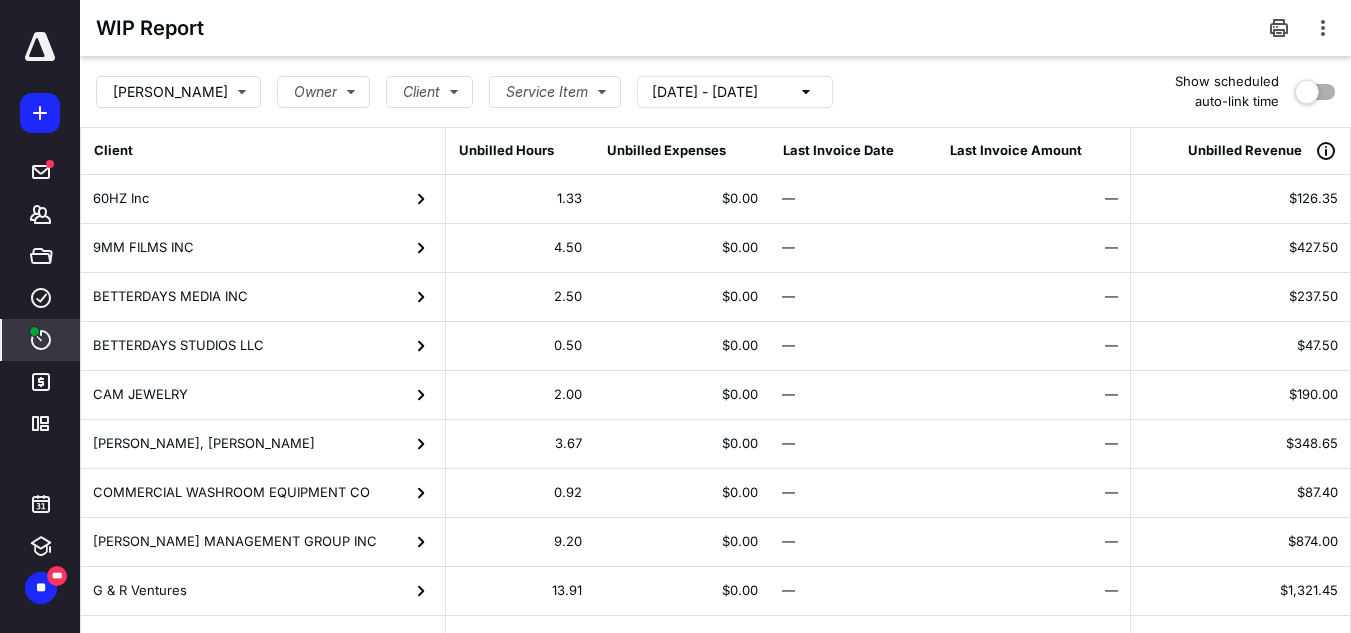 click on "[DATE] - [DATE]" at bounding box center [705, 92] 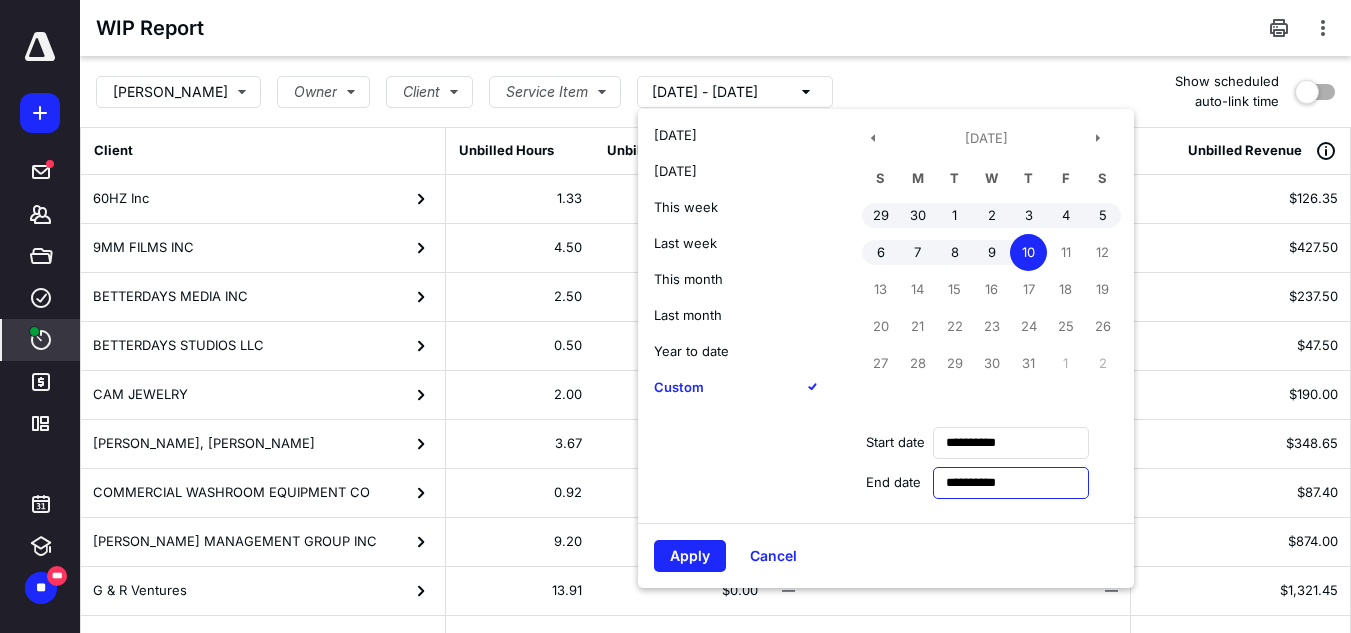 drag, startPoint x: 1040, startPoint y: 477, endPoint x: 885, endPoint y: 511, distance: 158.68523 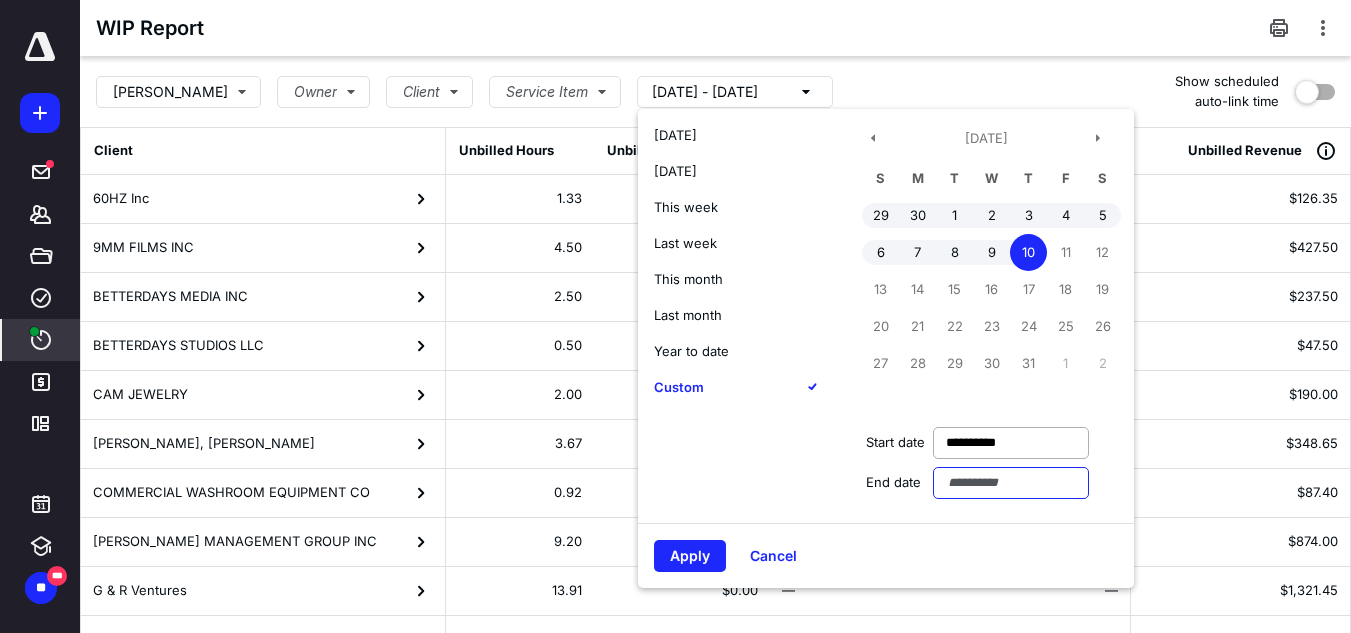 type 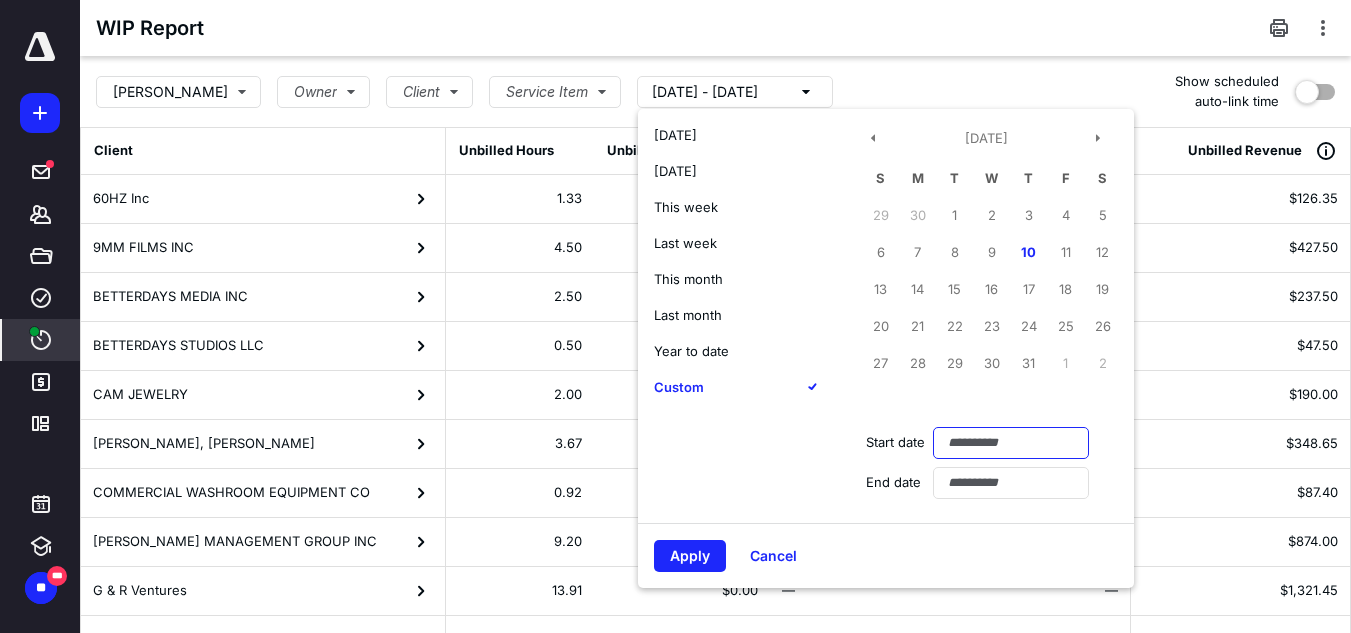 drag, startPoint x: 1024, startPoint y: 442, endPoint x: 904, endPoint y: 423, distance: 121.49486 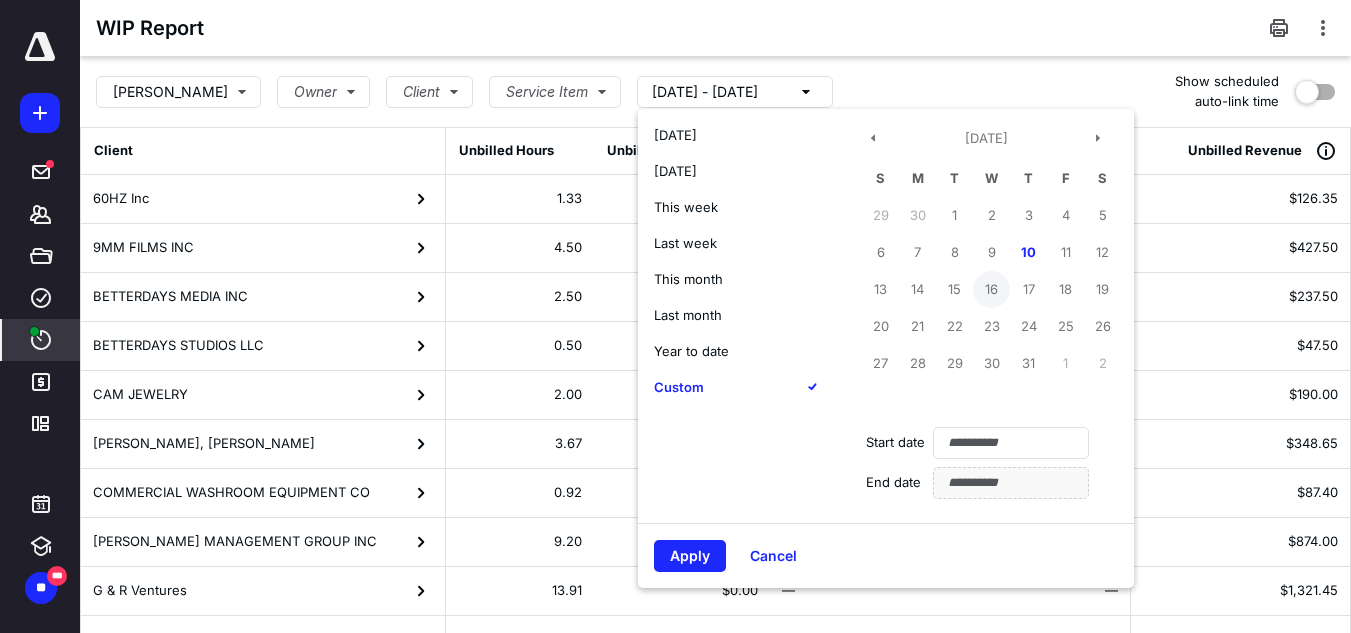 drag, startPoint x: 984, startPoint y: 257, endPoint x: 980, endPoint y: 281, distance: 24.33105 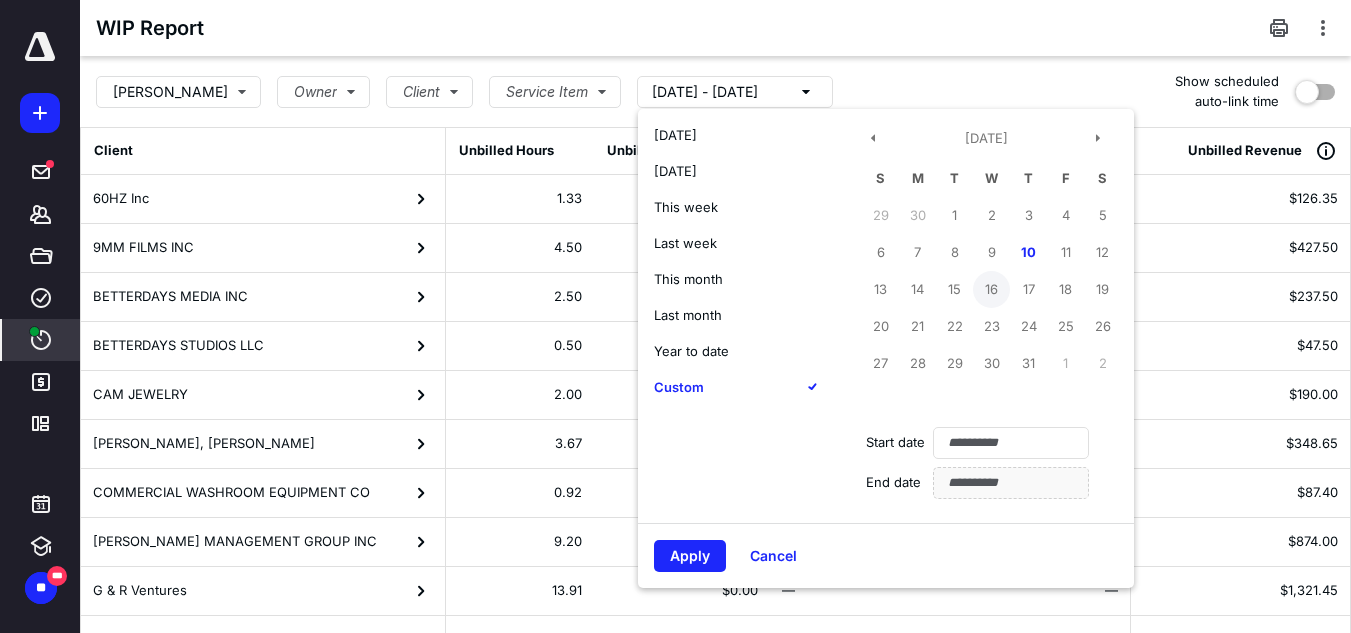 click on "9" at bounding box center (991, 252) 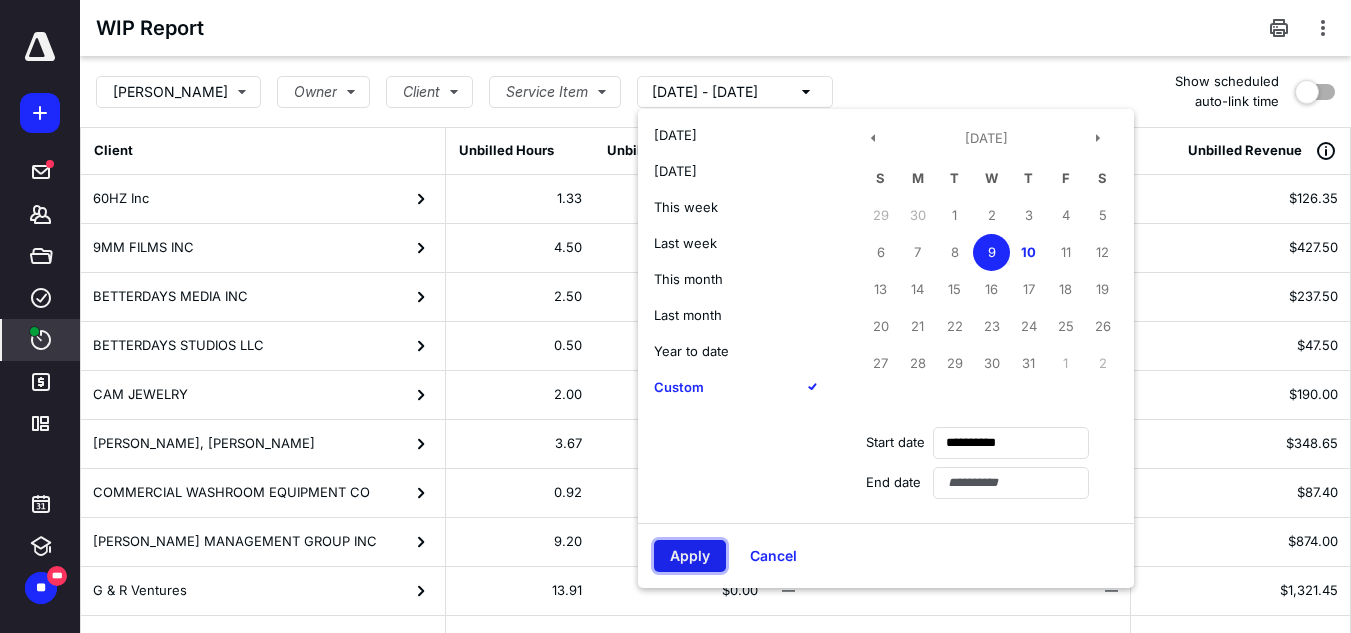 click on "Apply" at bounding box center [690, 556] 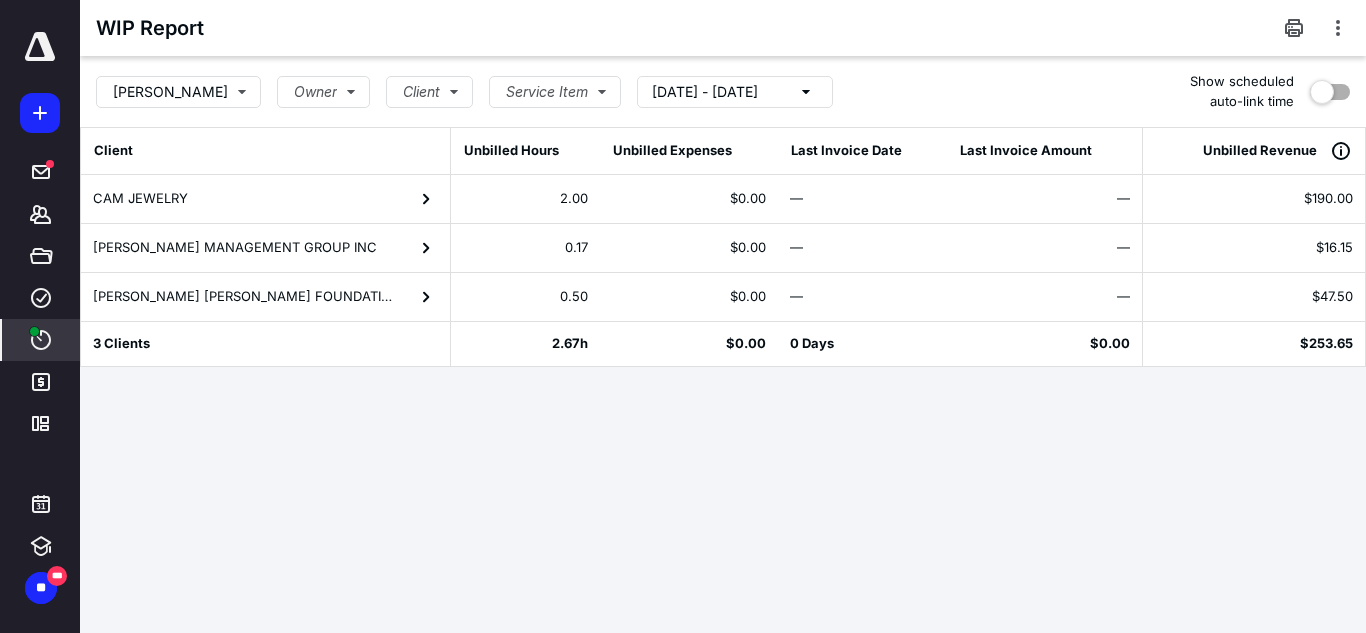 click 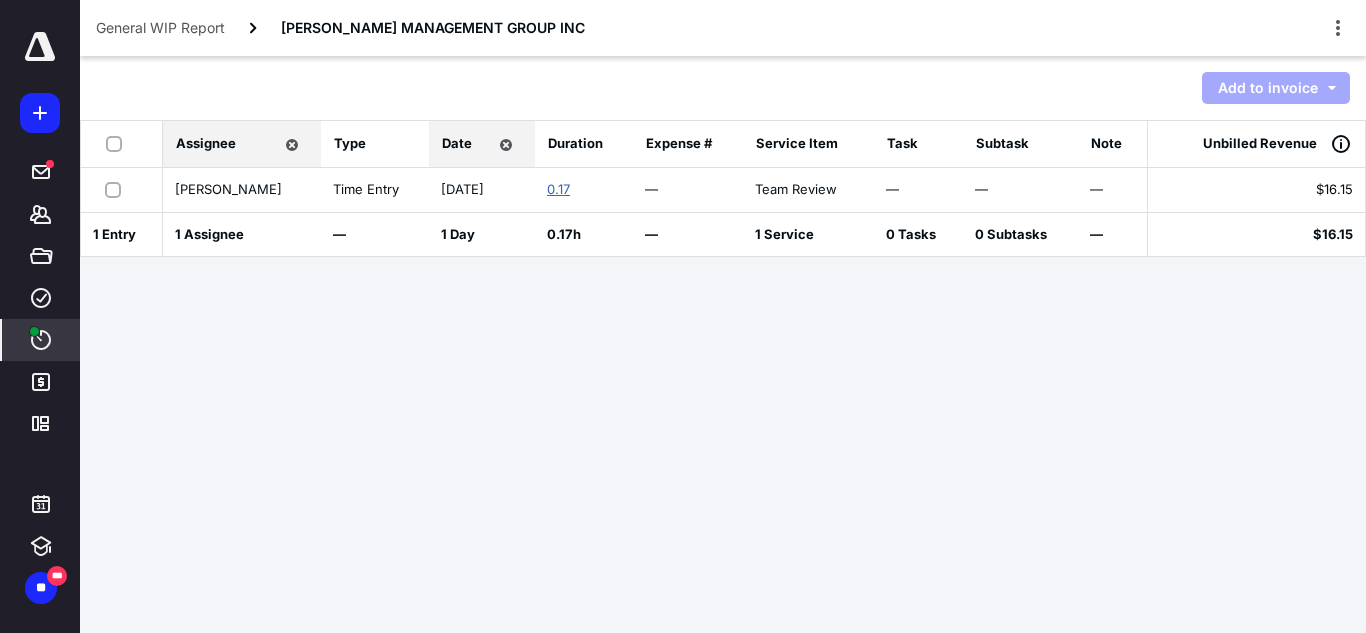 click on "0.17" at bounding box center (558, 189) 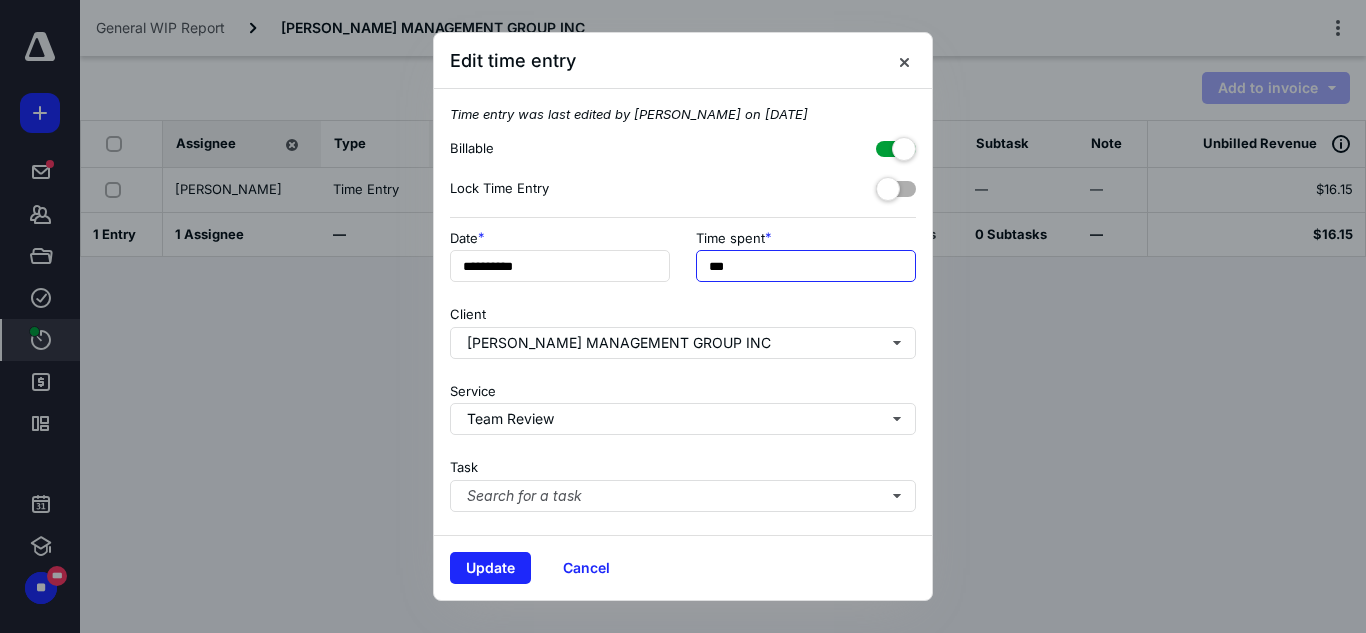 drag, startPoint x: 717, startPoint y: 266, endPoint x: 690, endPoint y: 267, distance: 27.018513 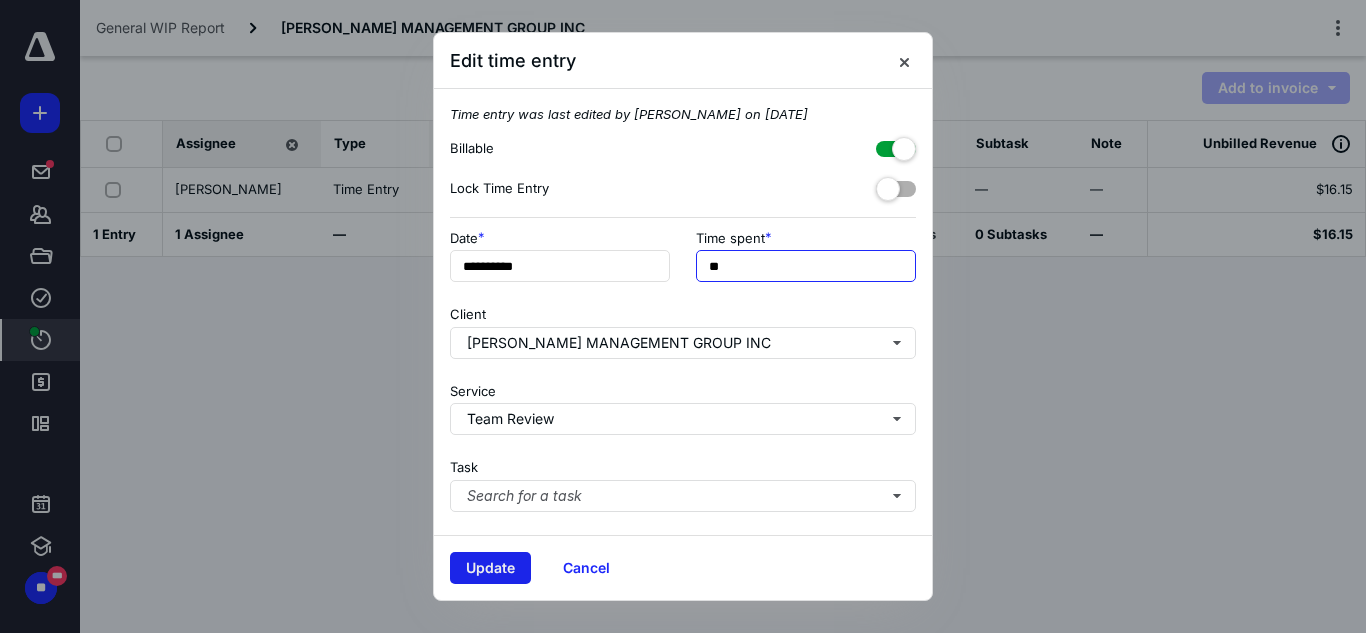 type on "**" 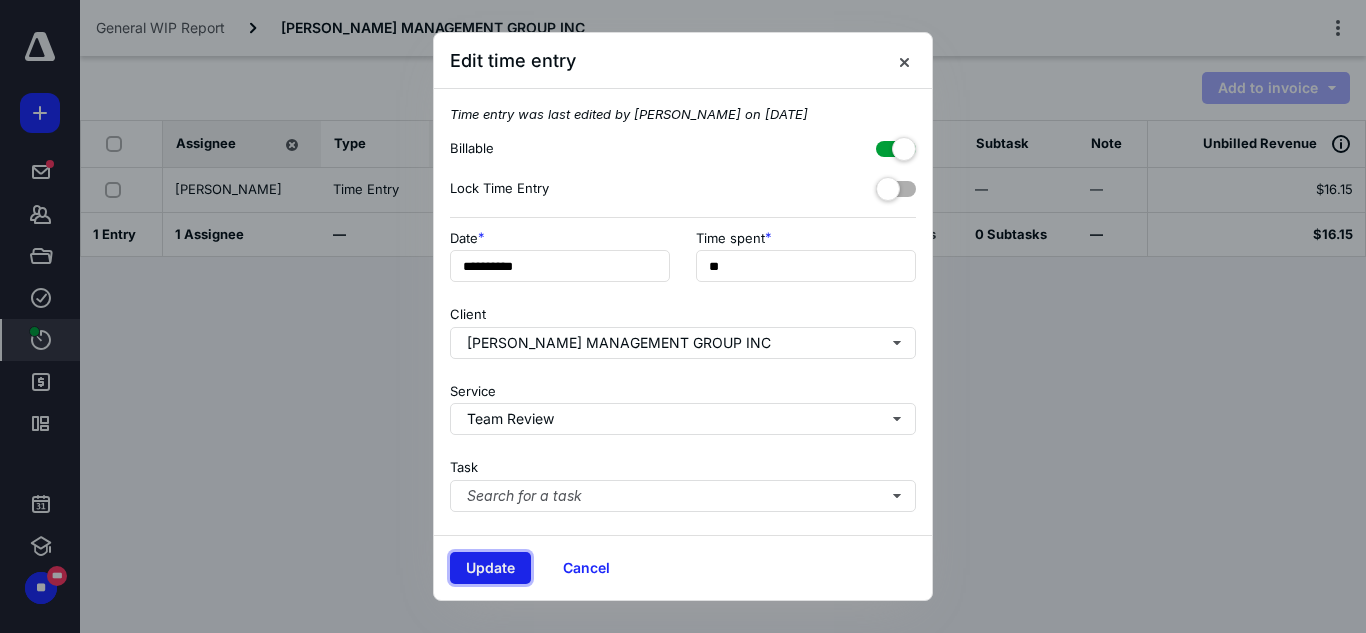 click on "Update" at bounding box center [490, 568] 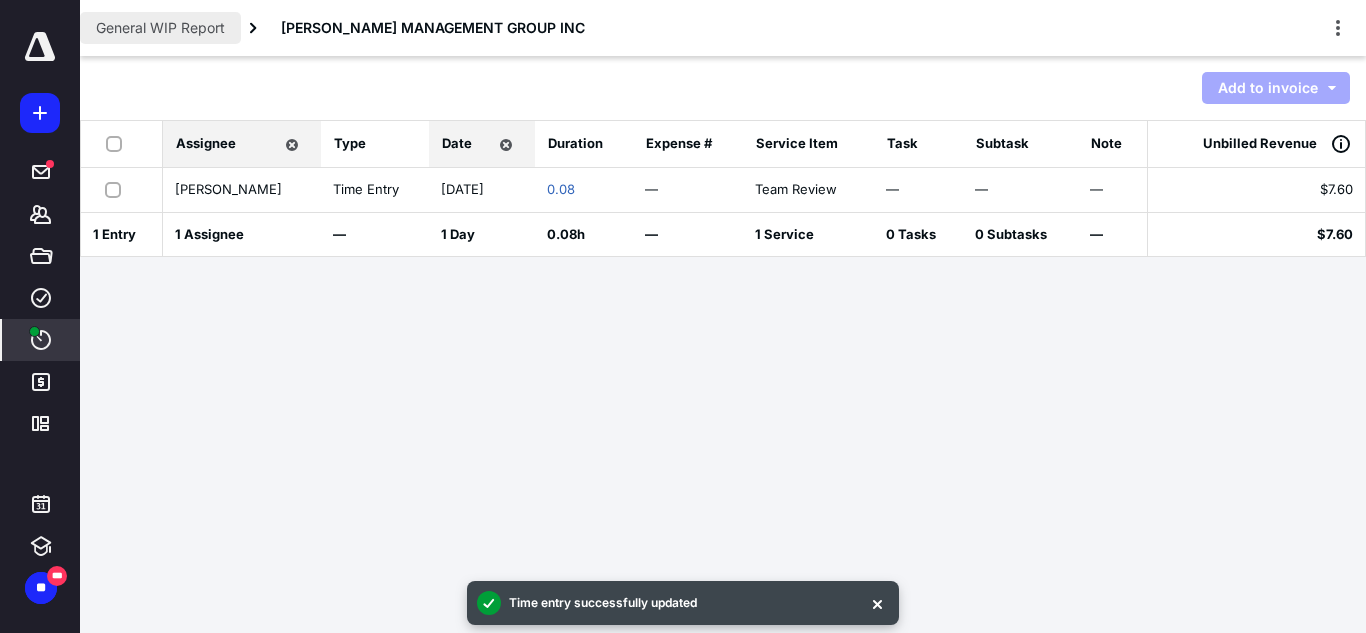 click on "General WIP Report" at bounding box center [160, 28] 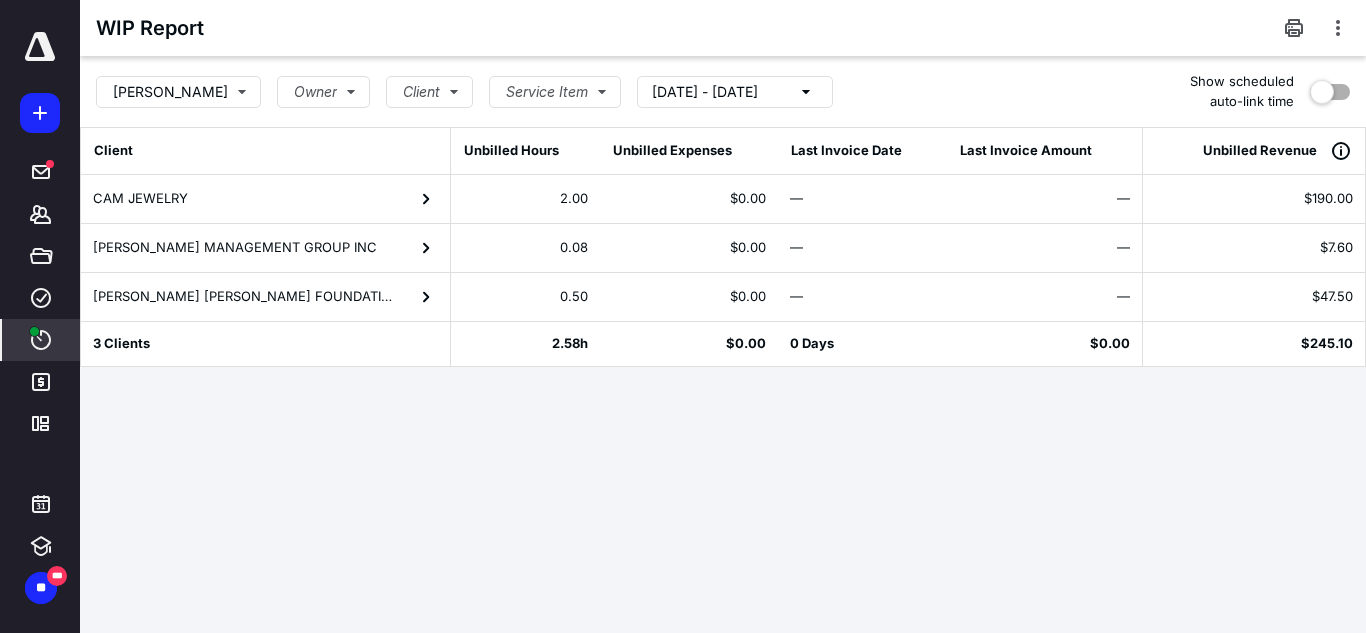 click 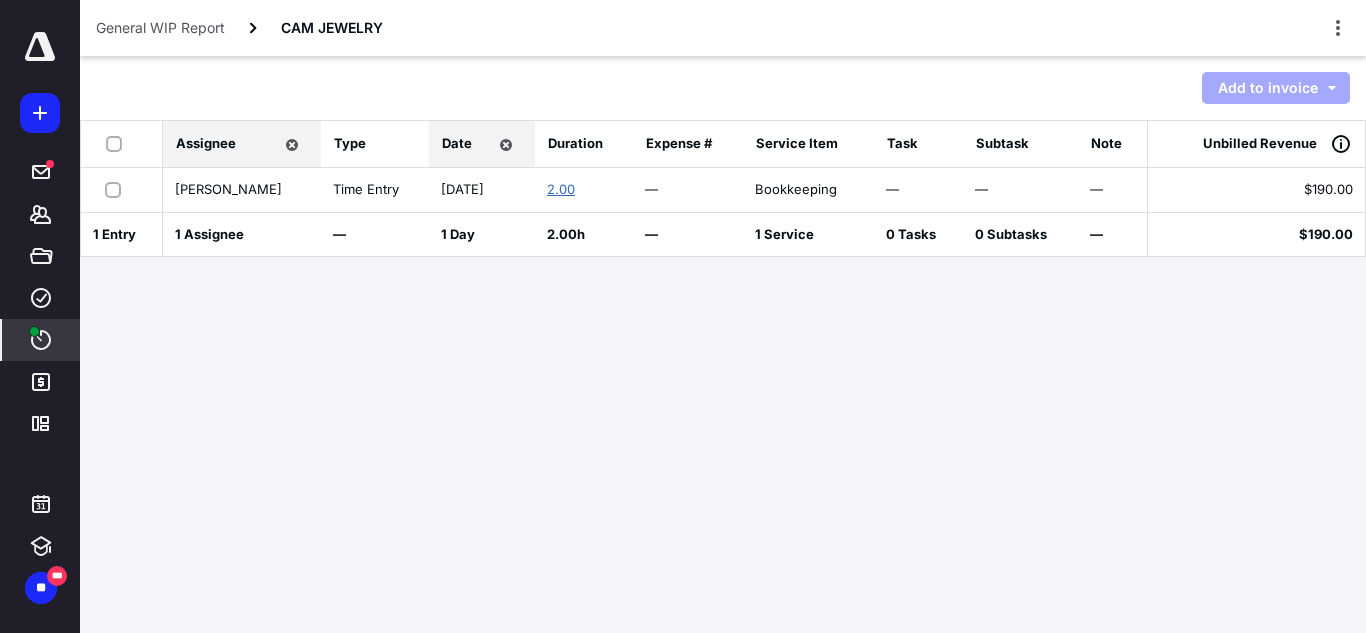 click on "2.00" at bounding box center [561, 189] 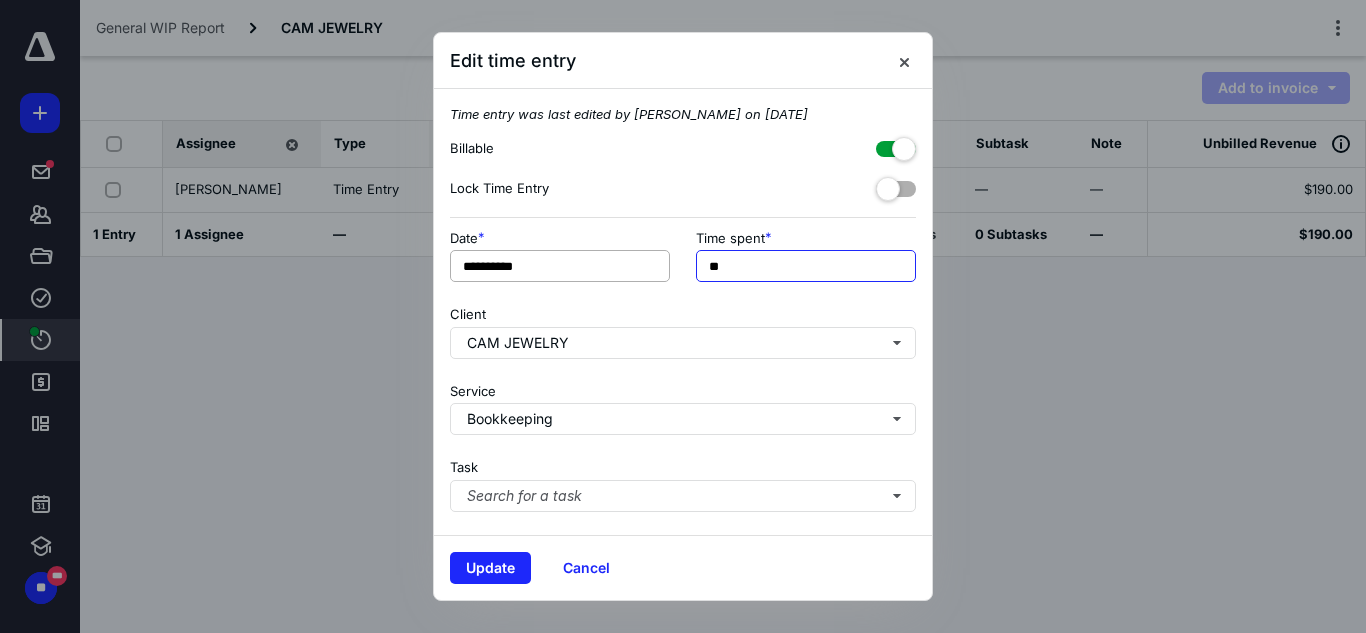 drag, startPoint x: 735, startPoint y: 259, endPoint x: 604, endPoint y: 260, distance: 131.00381 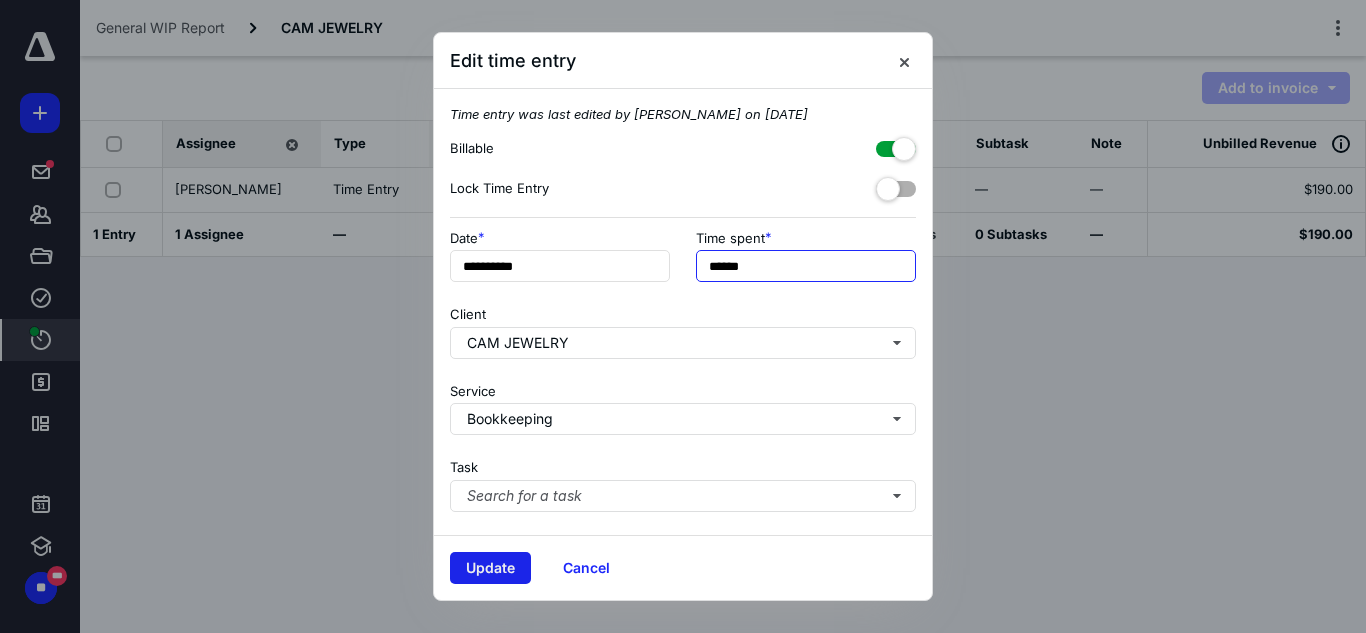 type on "******" 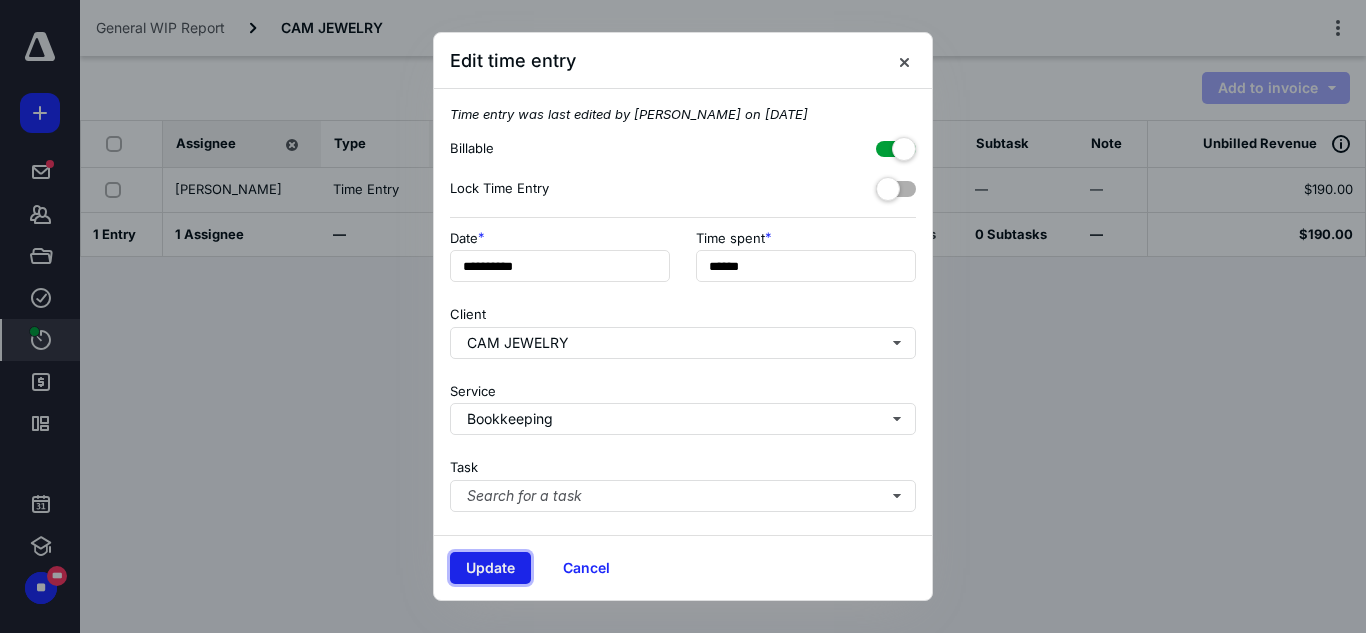 click on "Update" at bounding box center [490, 568] 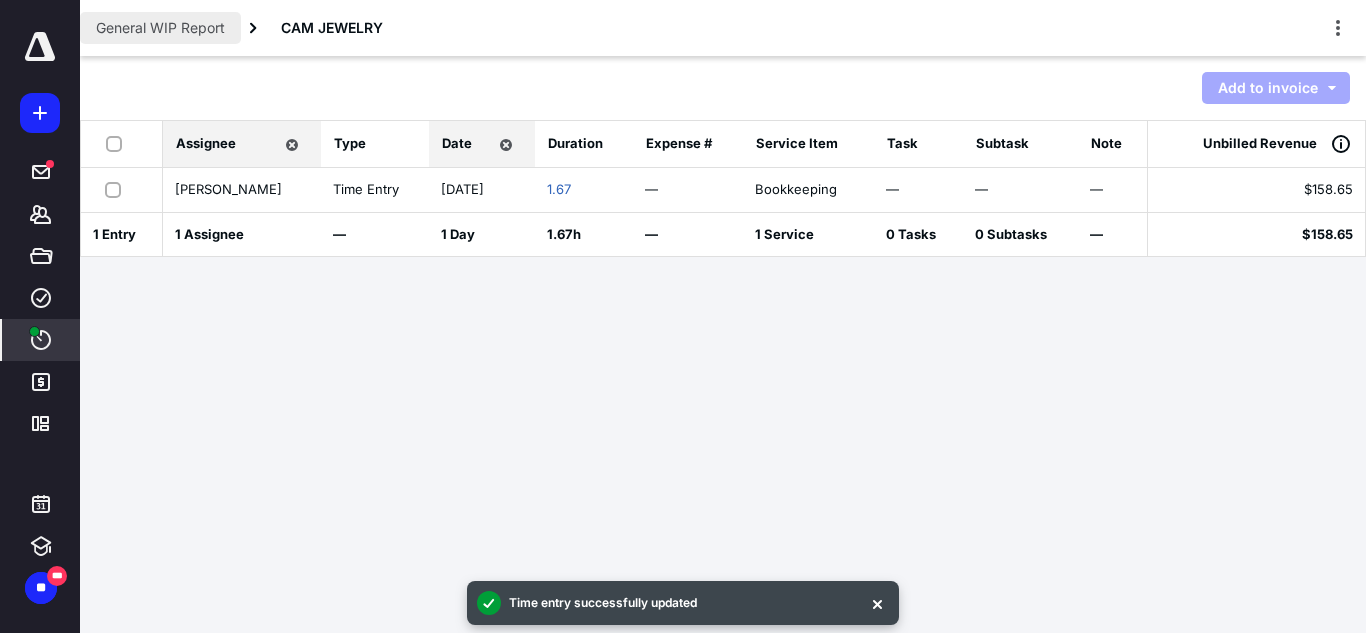 click on "General WIP Report" at bounding box center (160, 28) 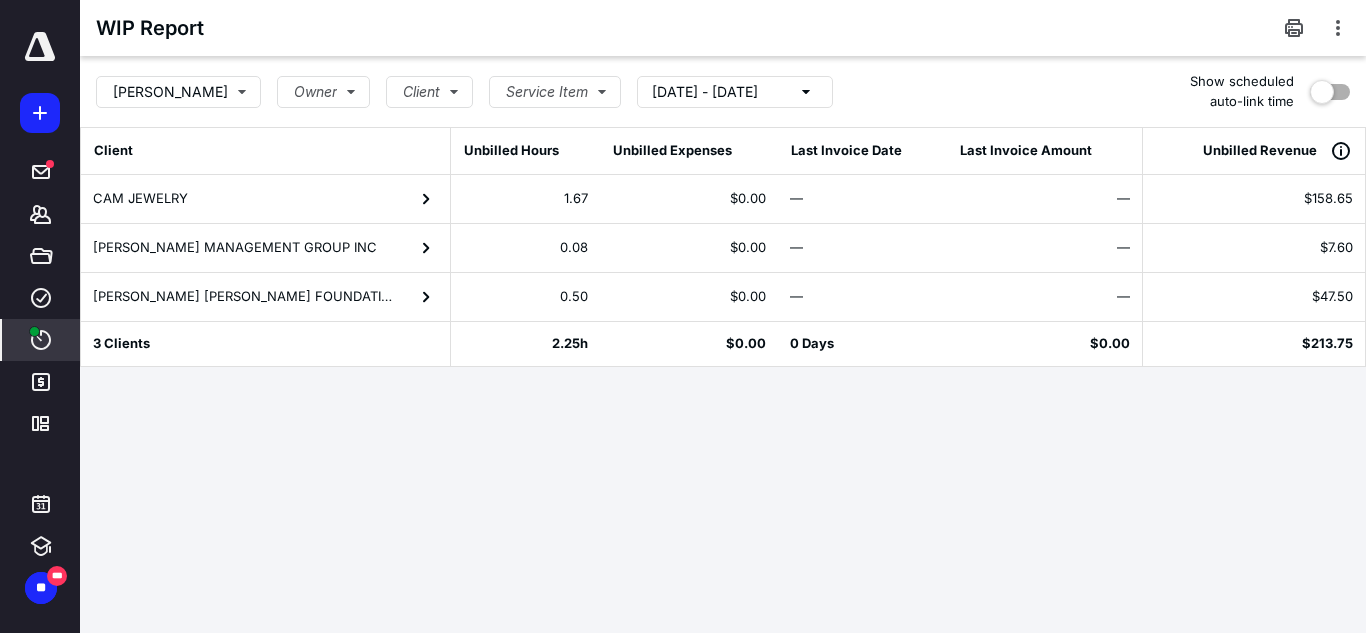 click on "**********" at bounding box center (683, 316) 